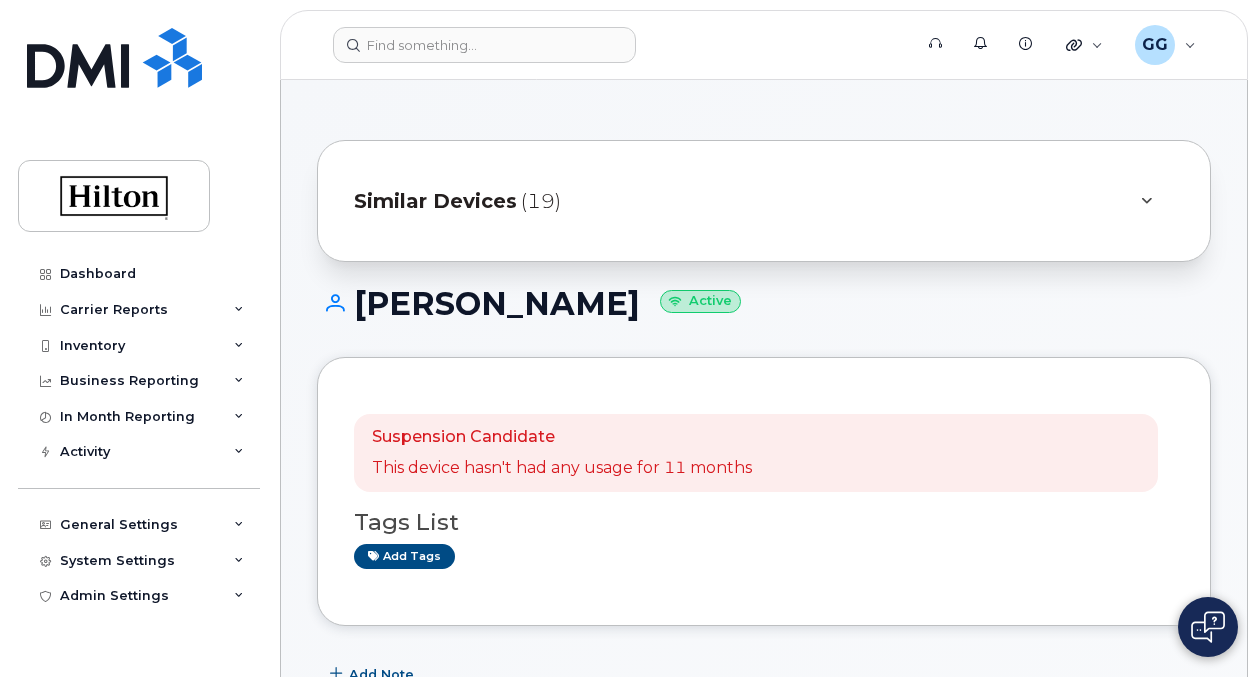 scroll, scrollTop: 600, scrollLeft: 0, axis: vertical 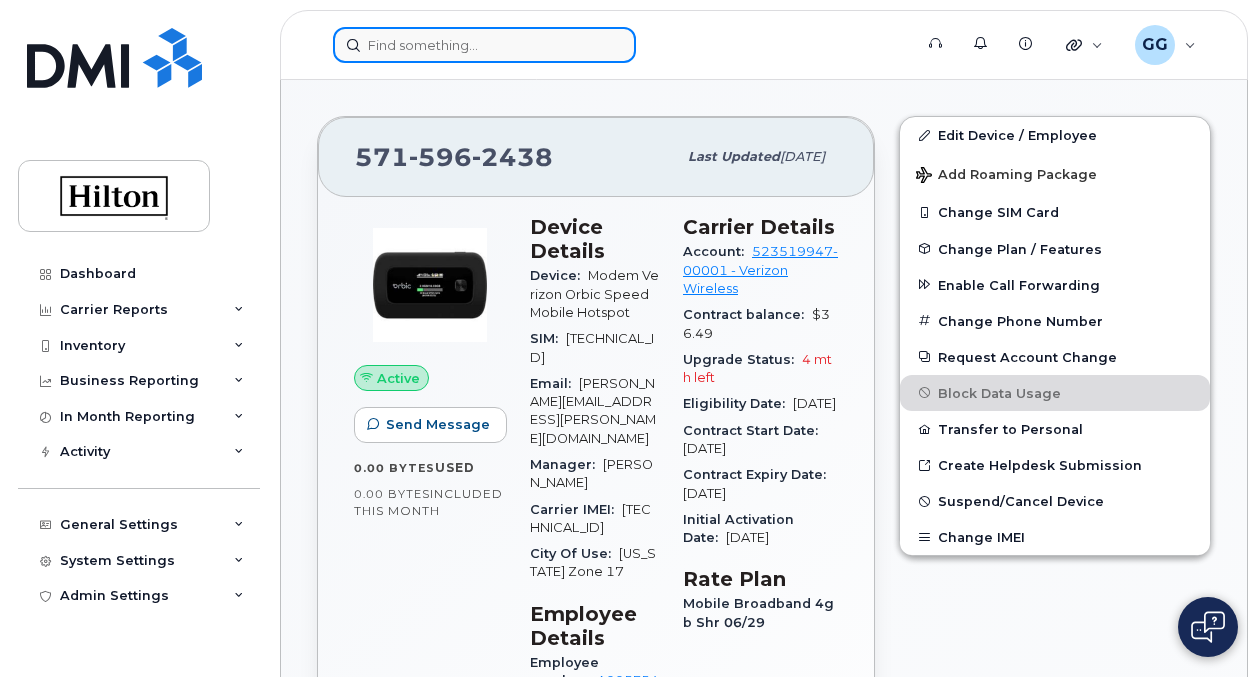click 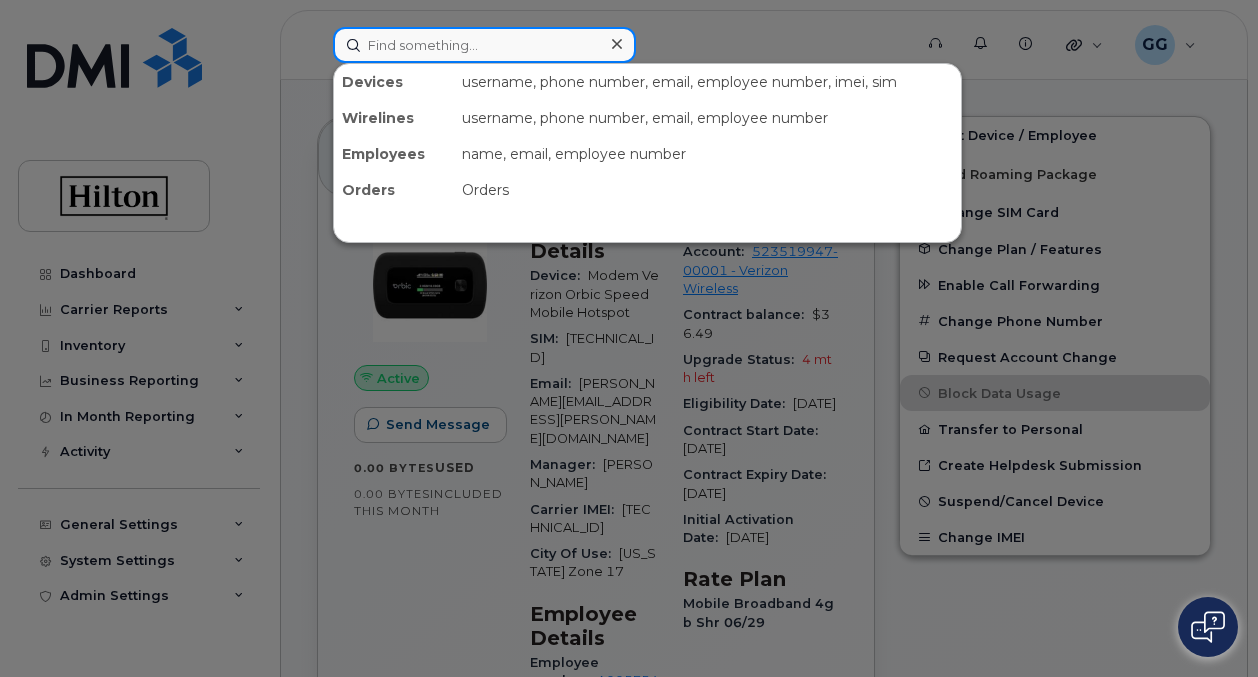 paste on "Can you do me a big favor as I have been distracted(AKA [PERSON_NAME]), can you remind me to follow up with DJ [DATE]?   I know I will forget...you are better then me;)   Sure i will be happy to remind you" 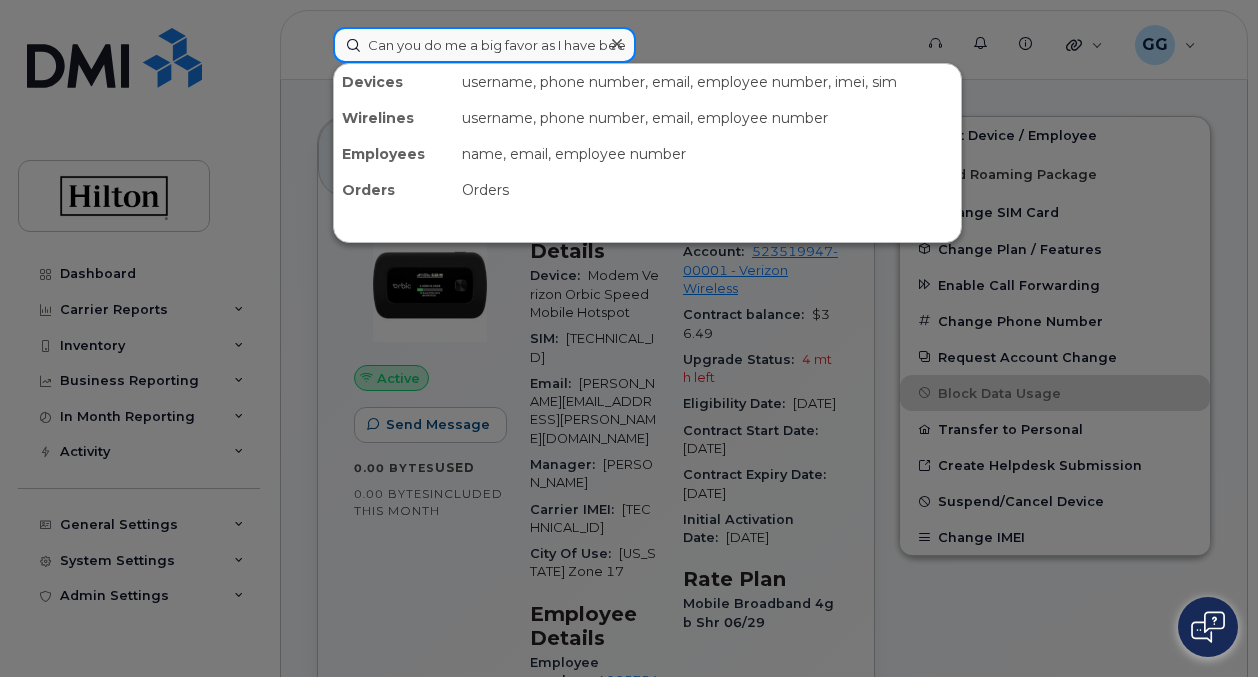 scroll, scrollTop: 0, scrollLeft: 1045, axis: horizontal 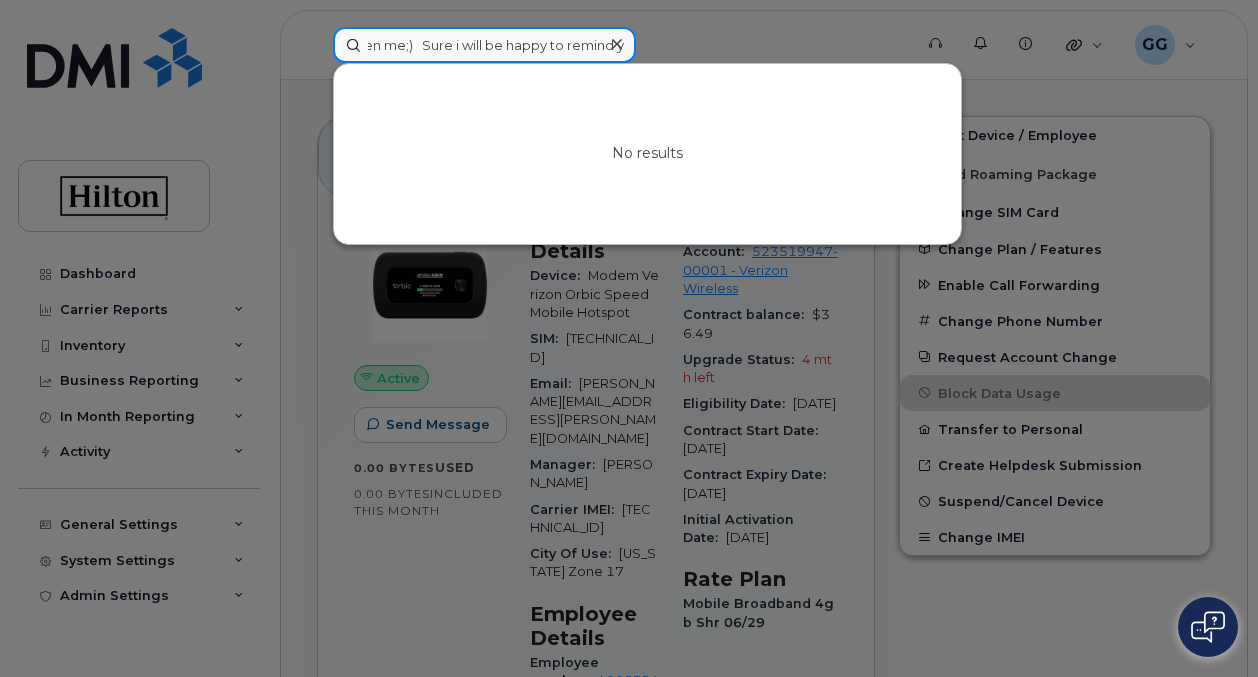 type on "Can you do me a big favor as I have been distracted(AKA [PERSON_NAME]), can you remind me to follow up with DJ [DATE]?   I know I will forget...you are better then me;)   Sure i will be happy to remind you" 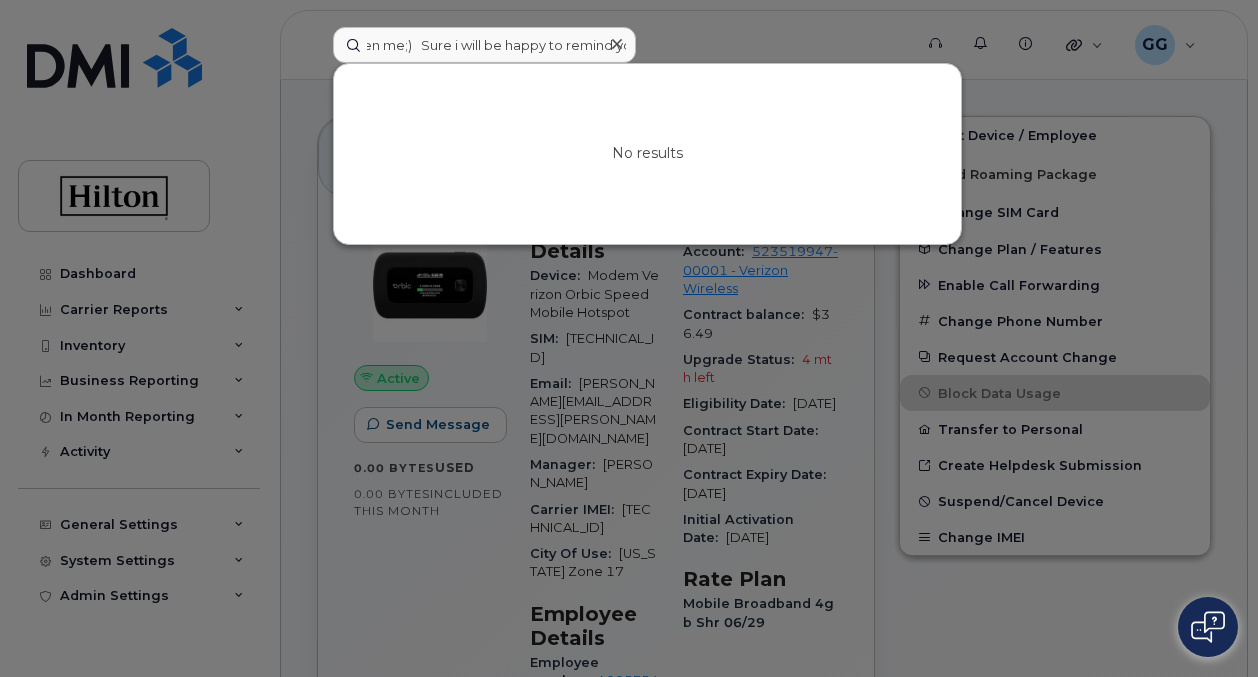scroll, scrollTop: 0, scrollLeft: 0, axis: both 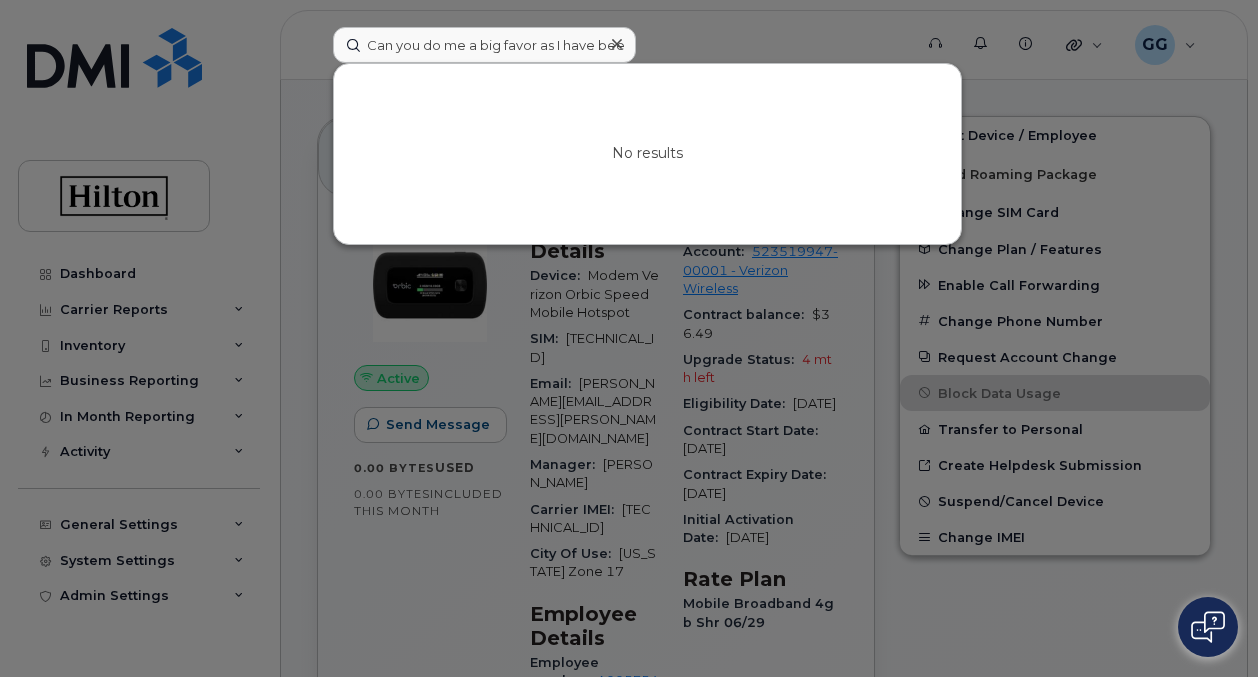 click 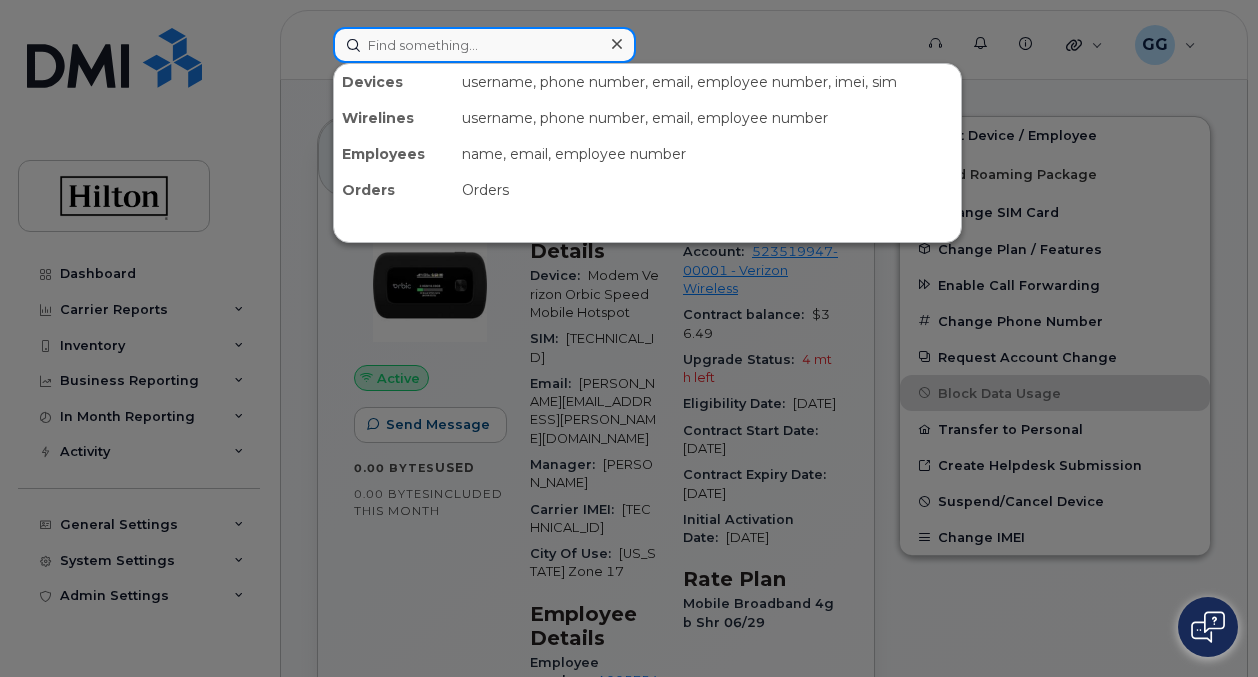 click 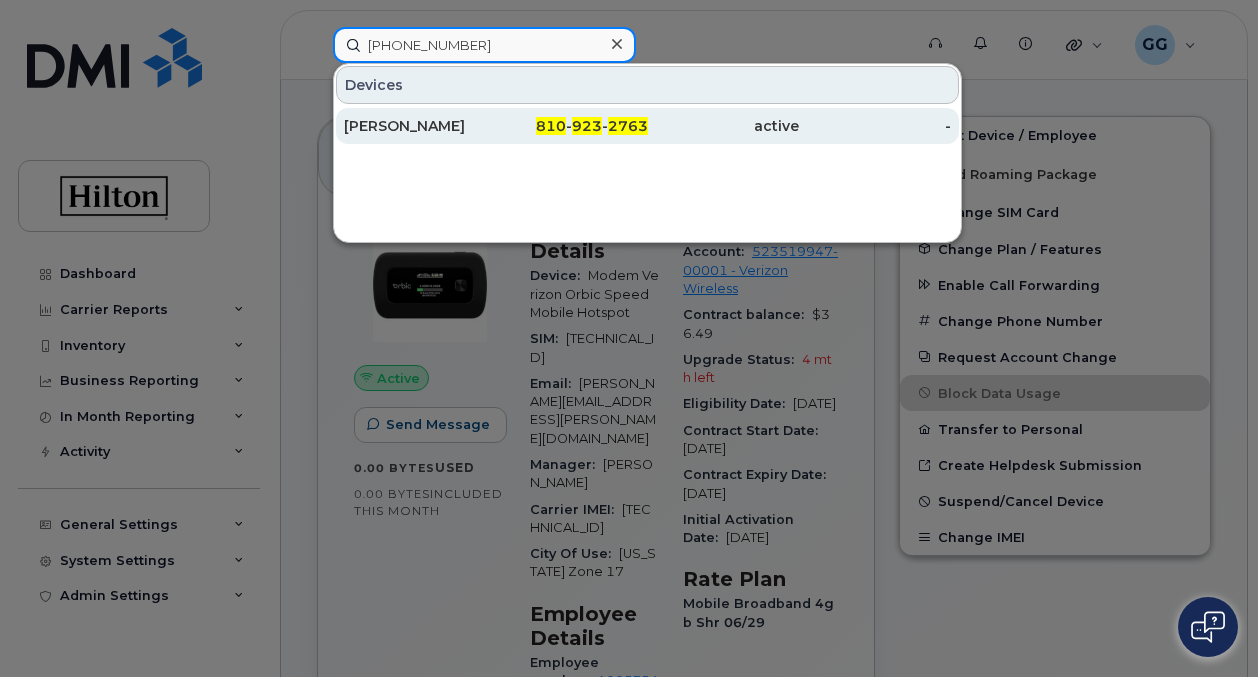 type on "810 923 2763" 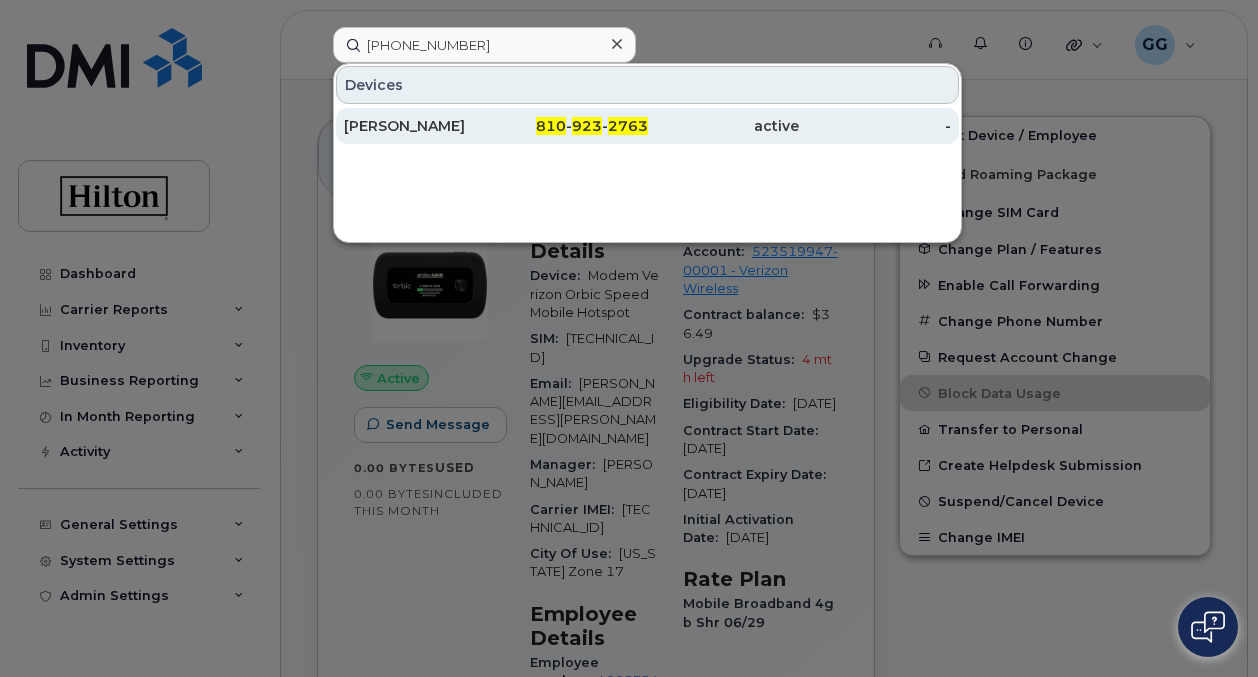 click on "923" 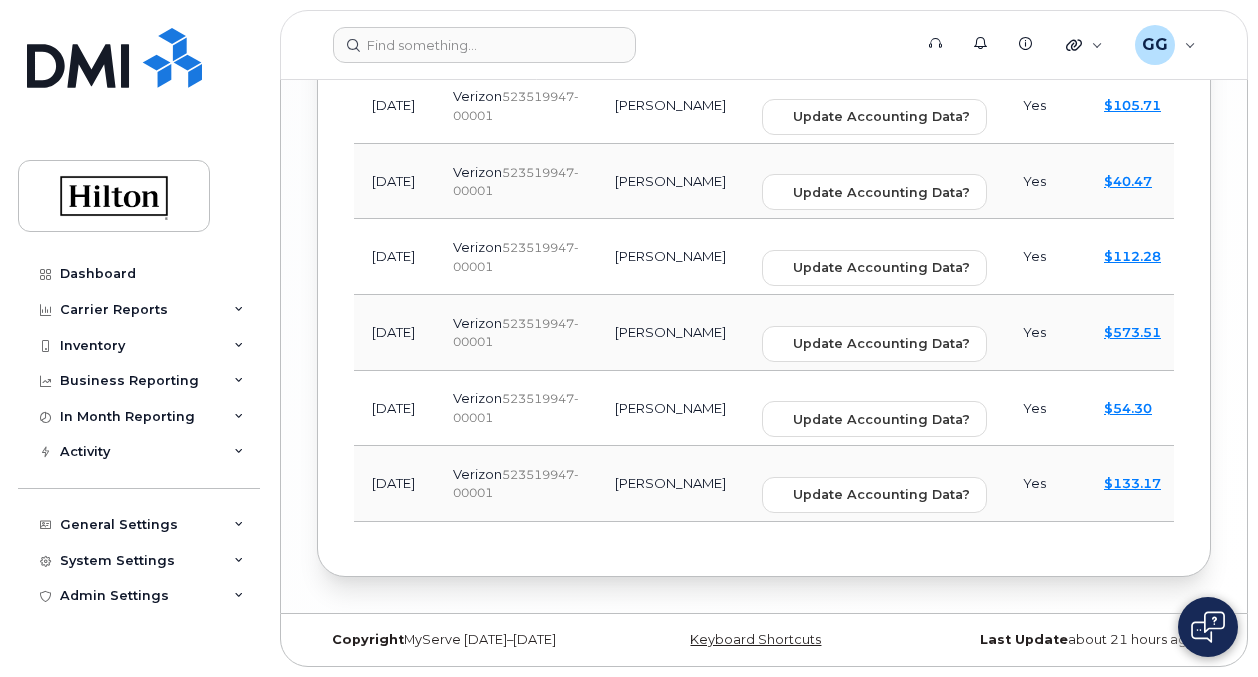 scroll, scrollTop: 3118, scrollLeft: 0, axis: vertical 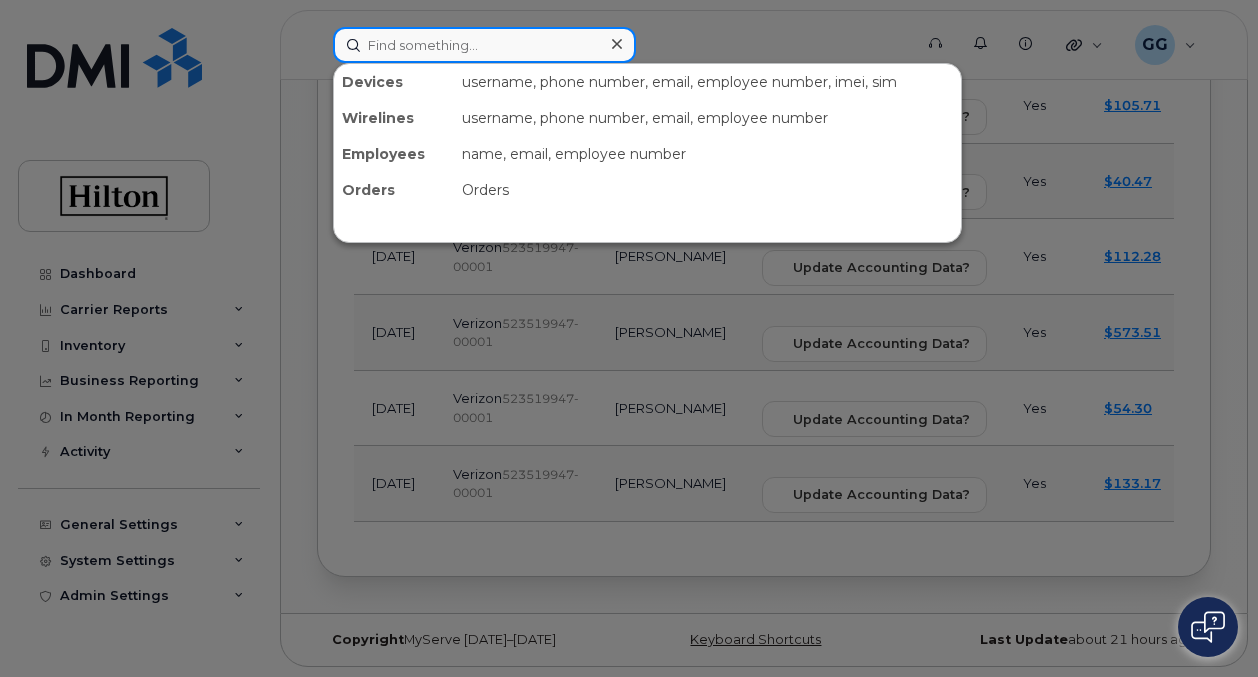 click 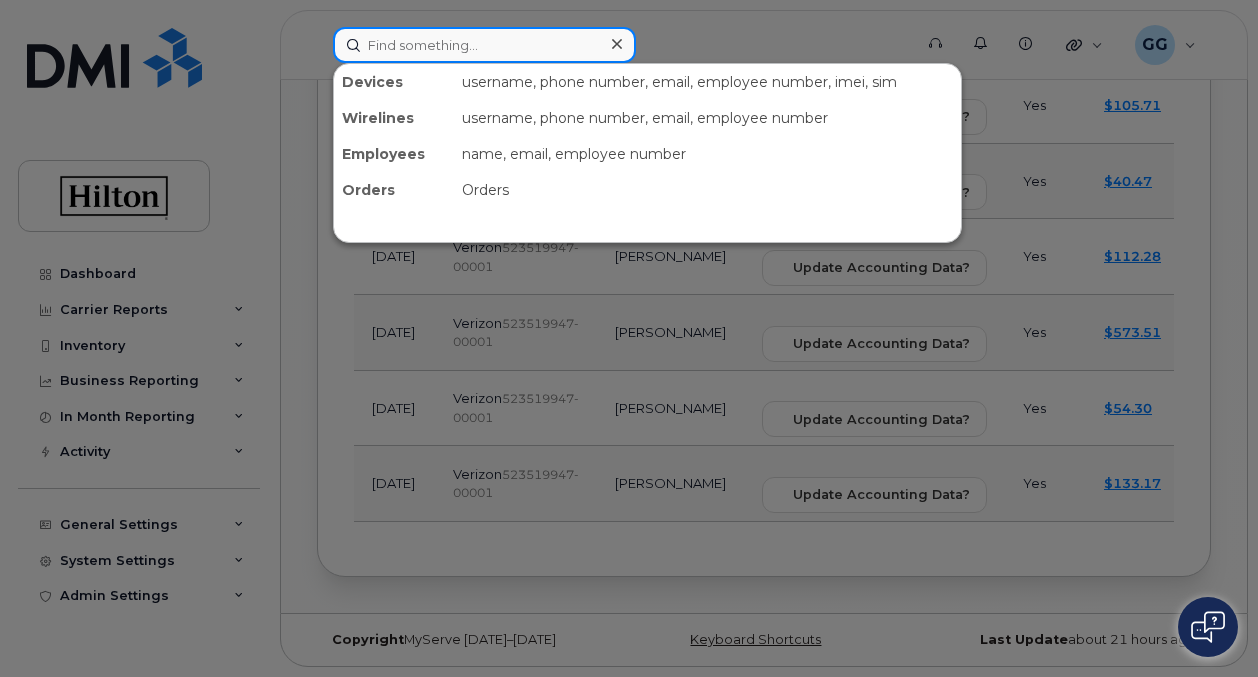 paste on "6468515717" 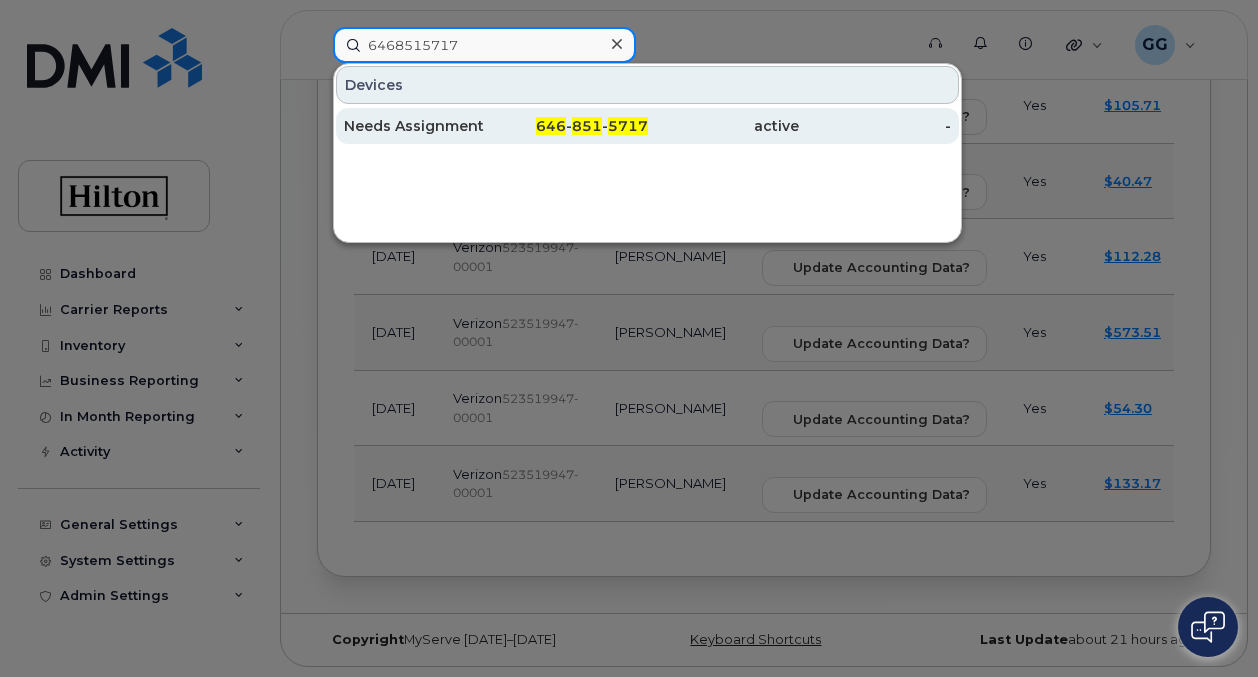 type on "6468515717" 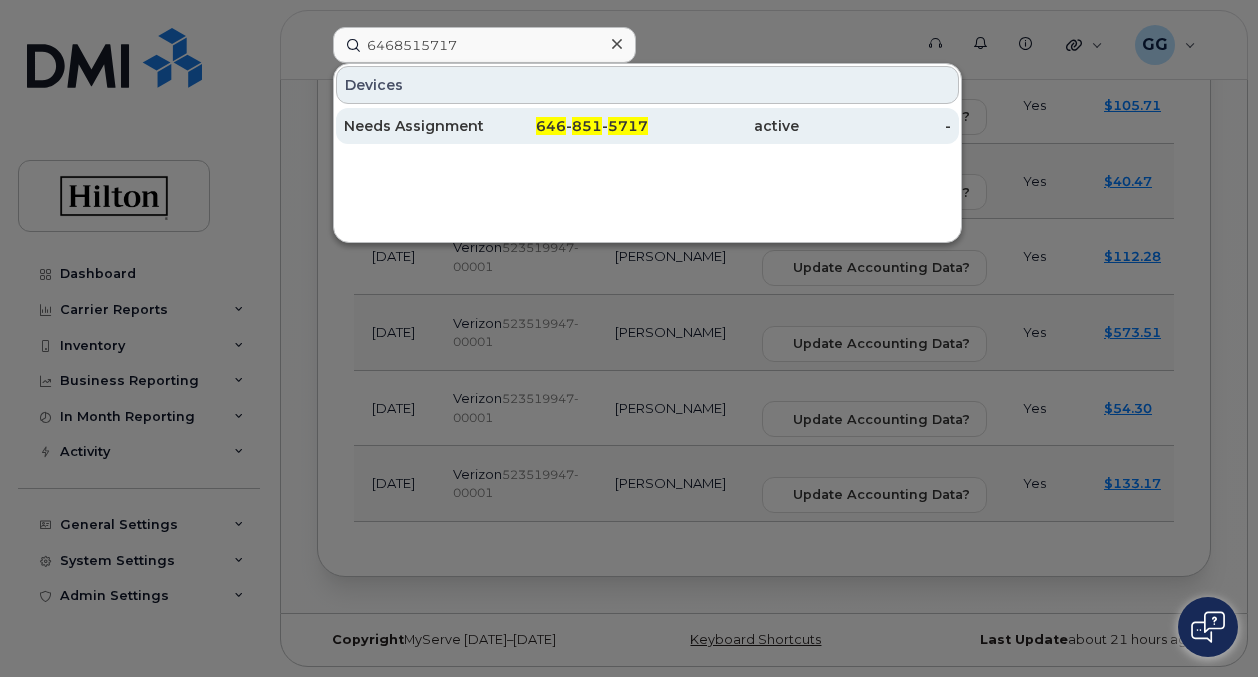 click on "5717" 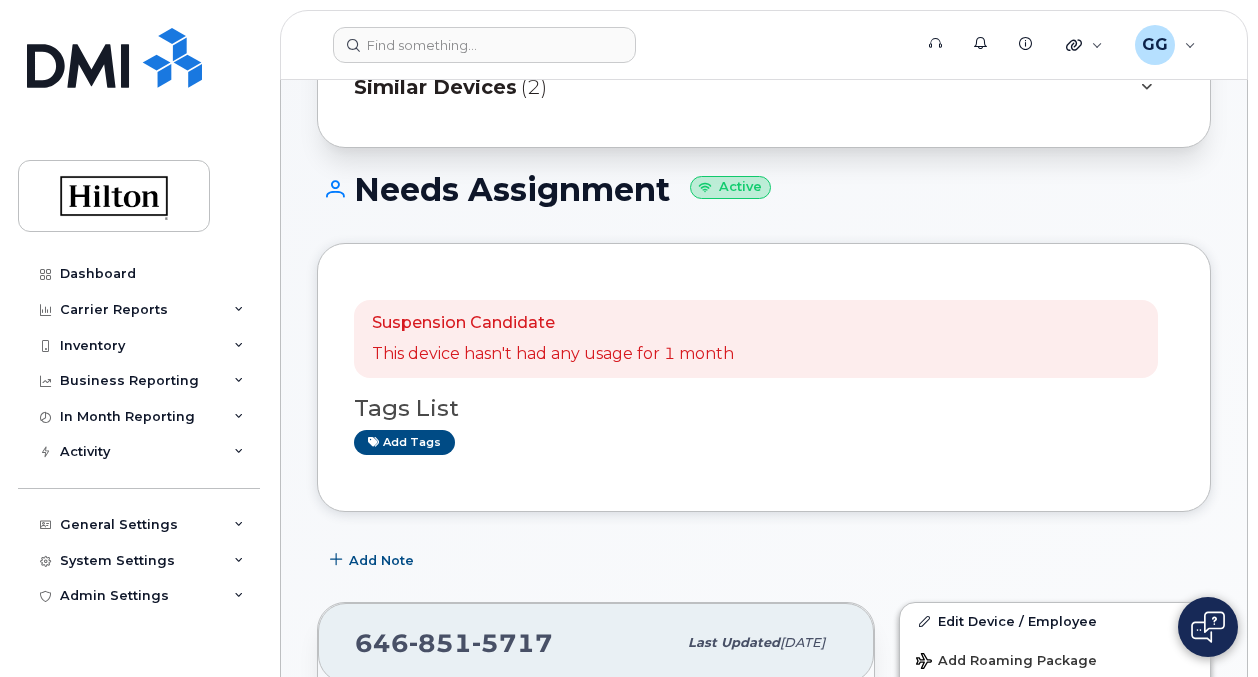 scroll, scrollTop: 0, scrollLeft: 0, axis: both 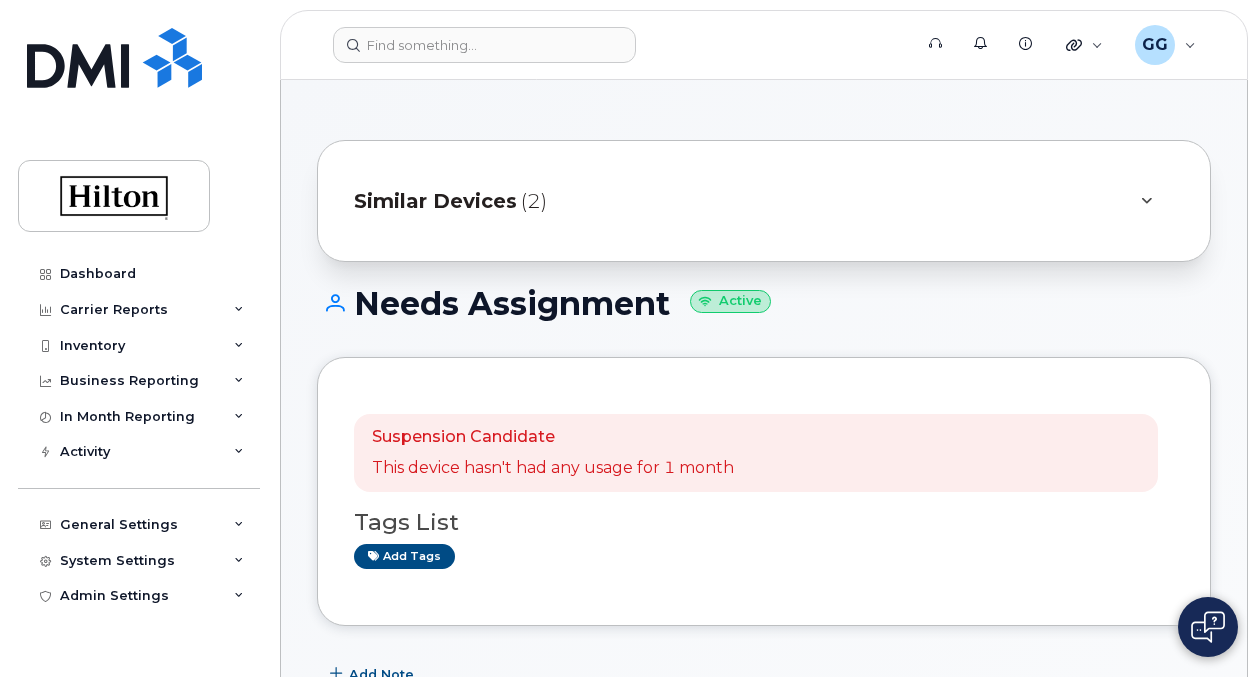 click on "Similar Devices" 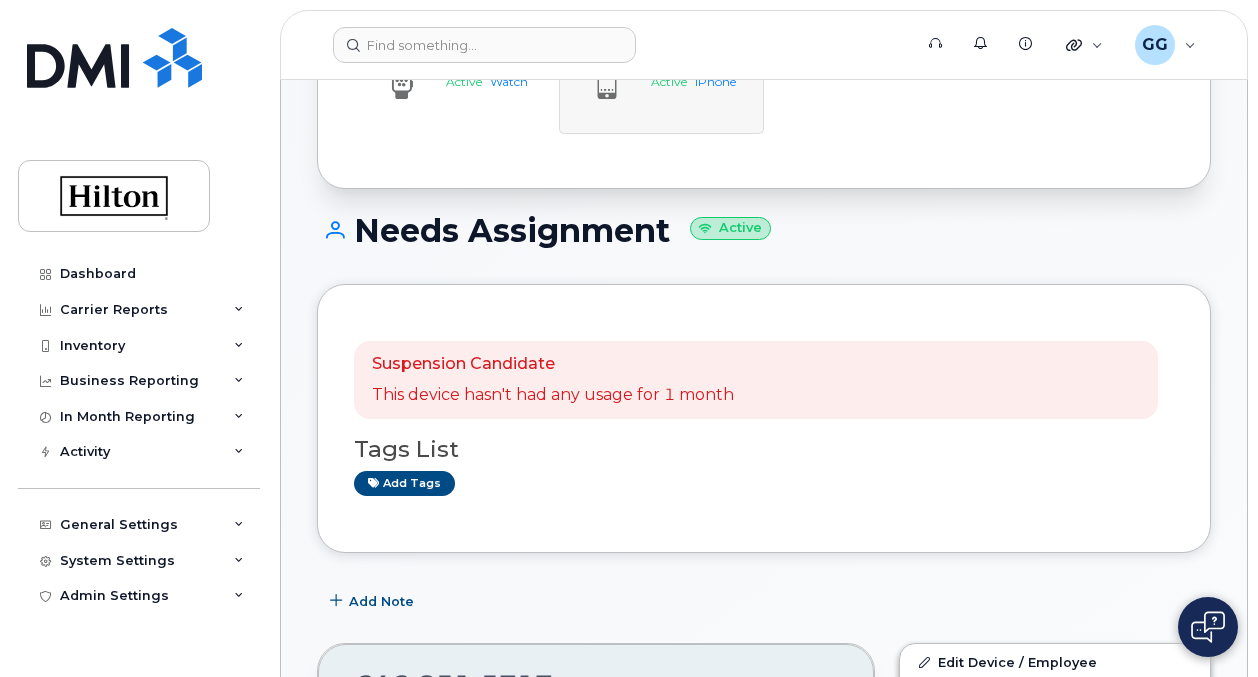 scroll, scrollTop: 0, scrollLeft: 0, axis: both 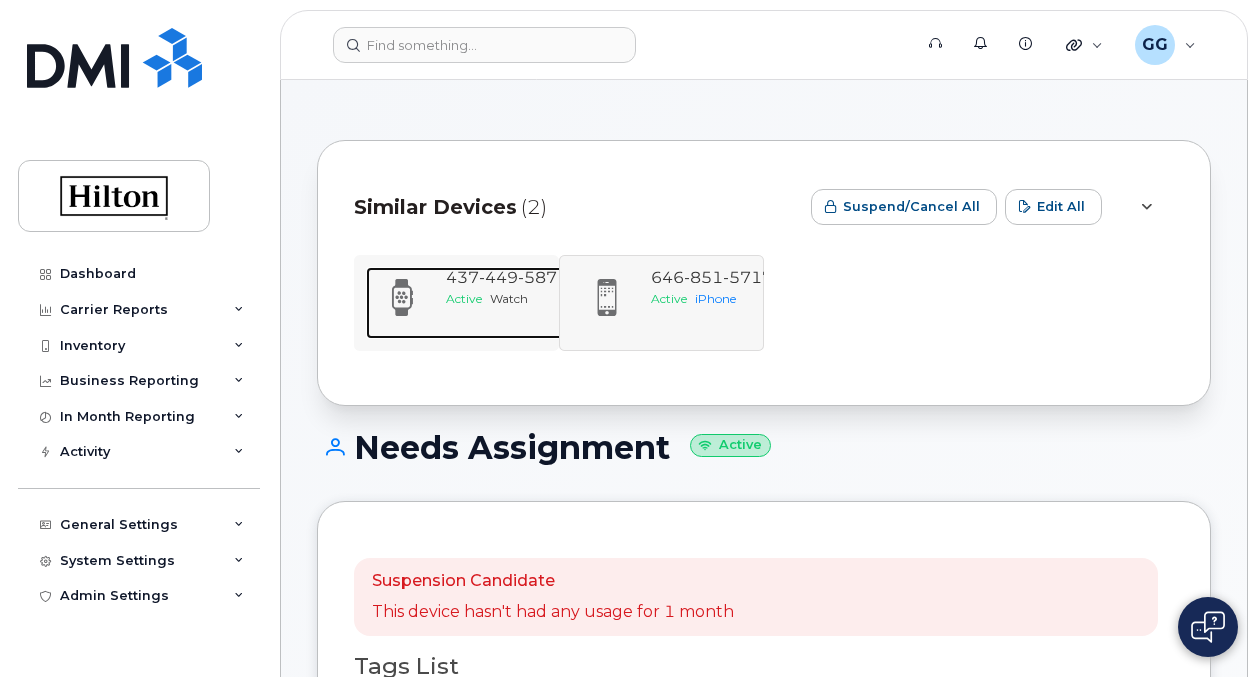 click on "449" 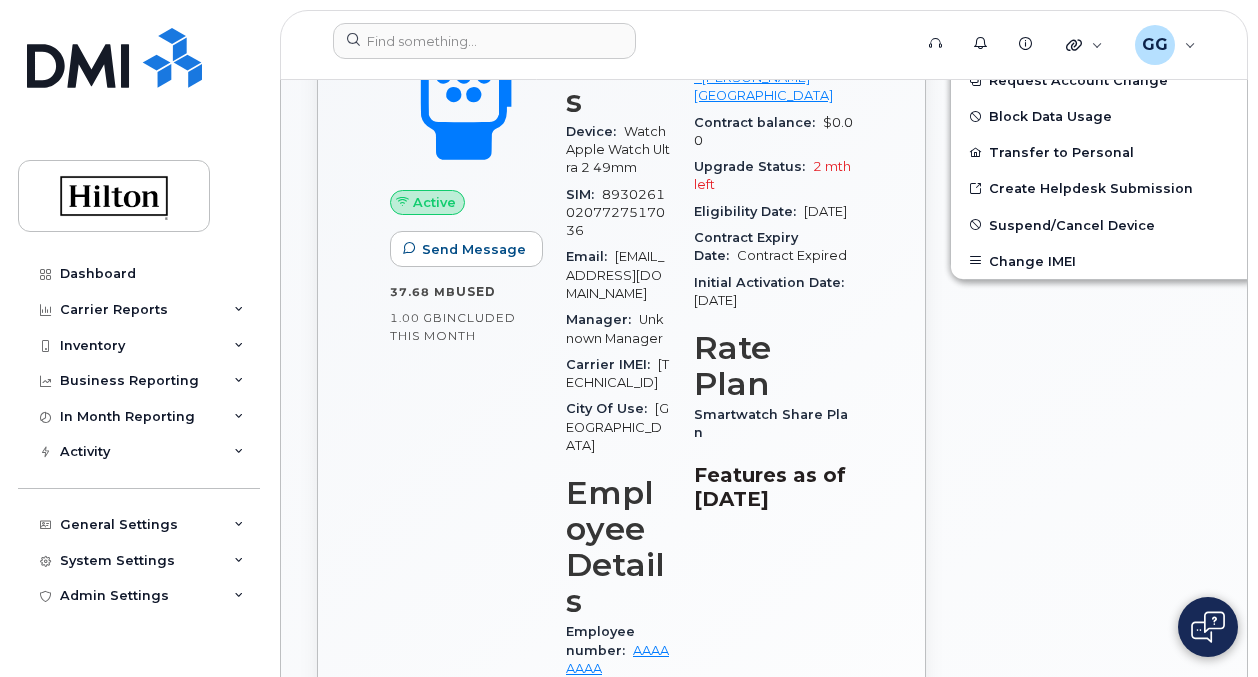 scroll, scrollTop: 400, scrollLeft: 0, axis: vertical 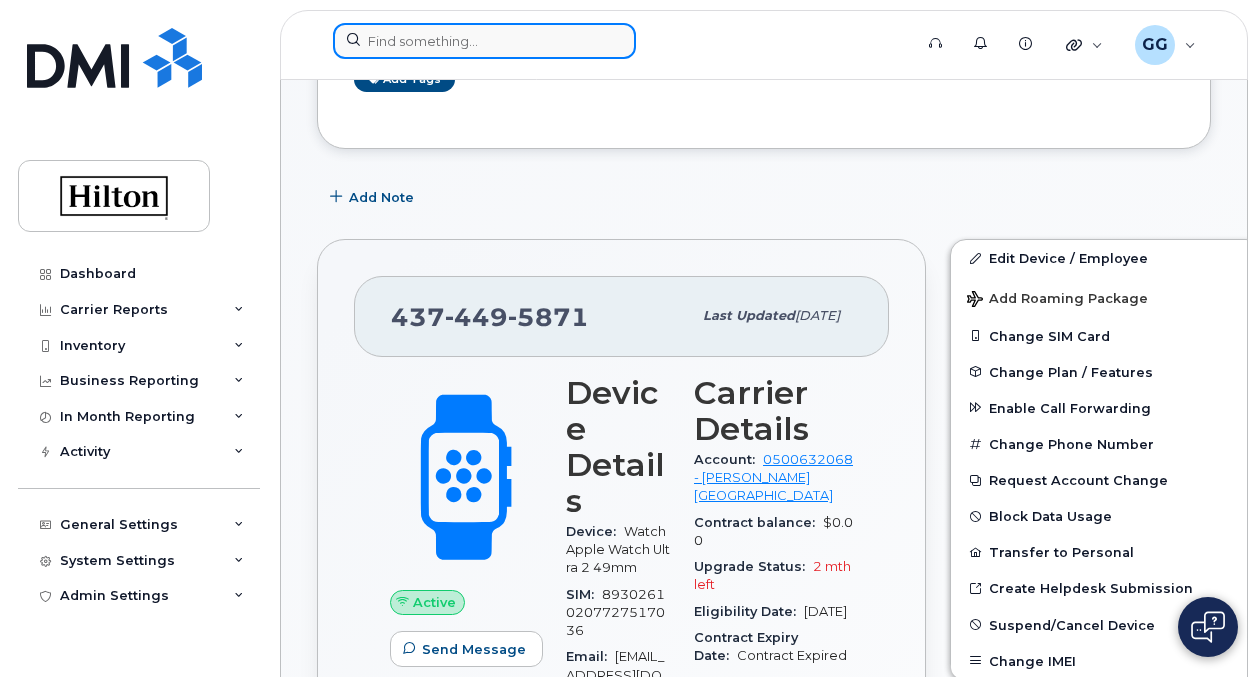 click 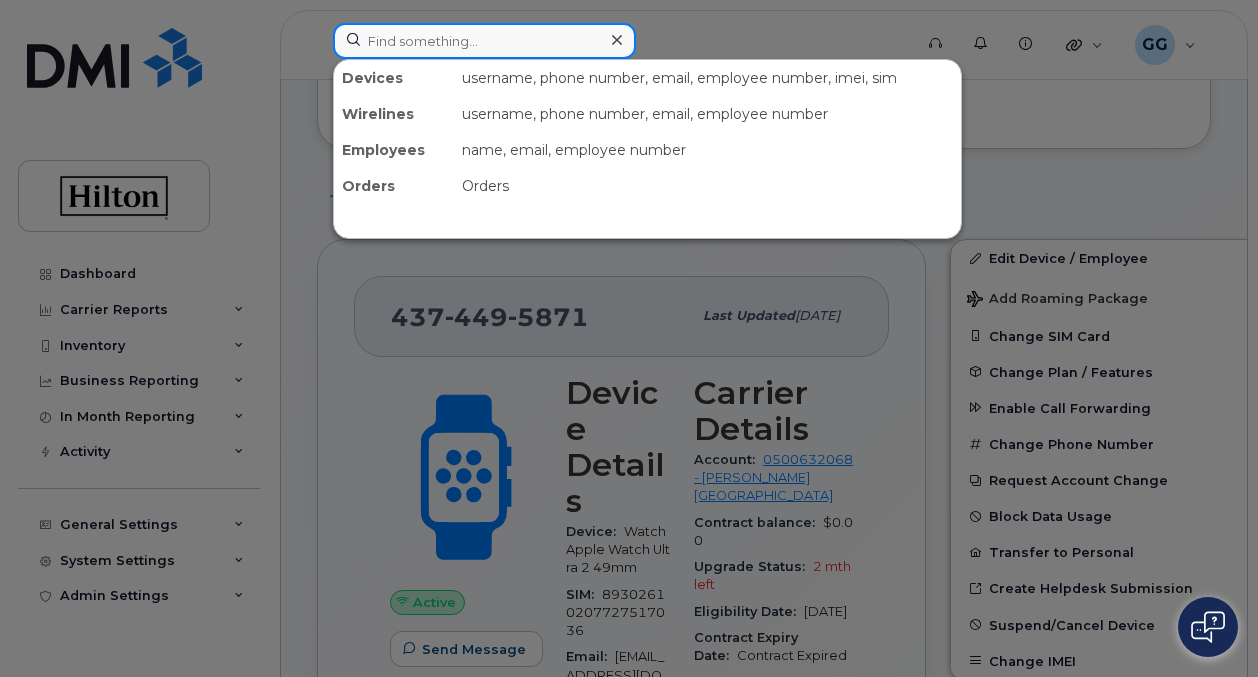 paste on "6468515717" 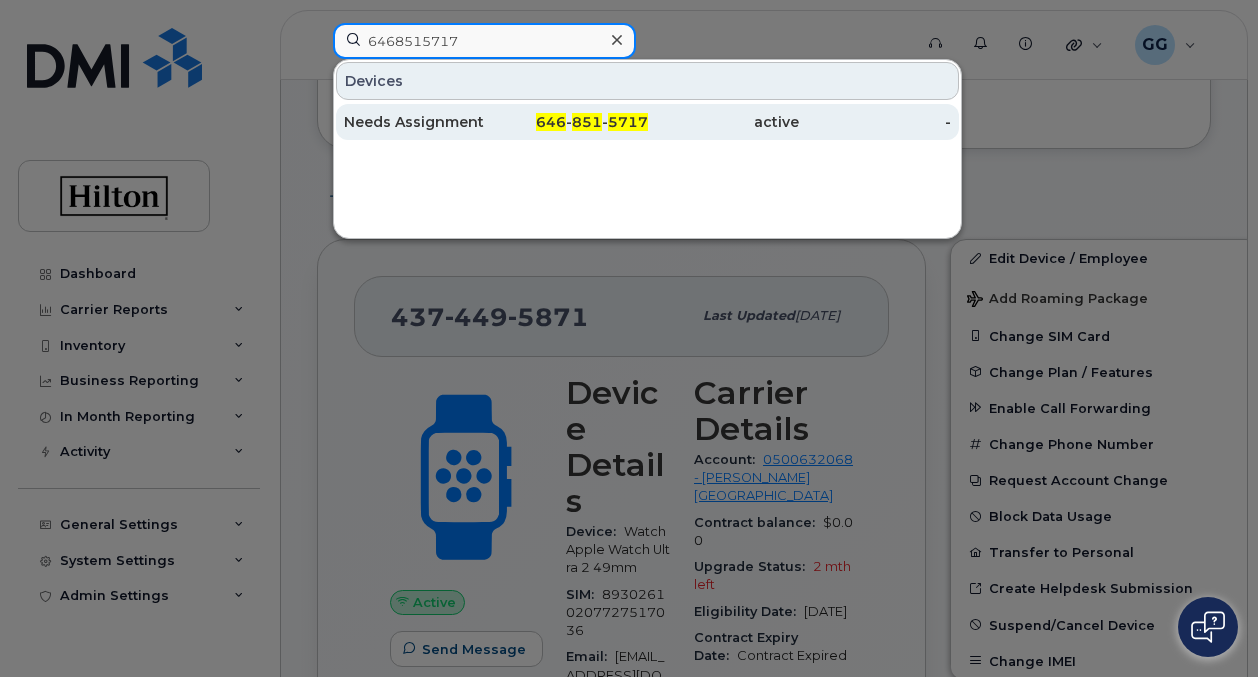 type on "6468515717" 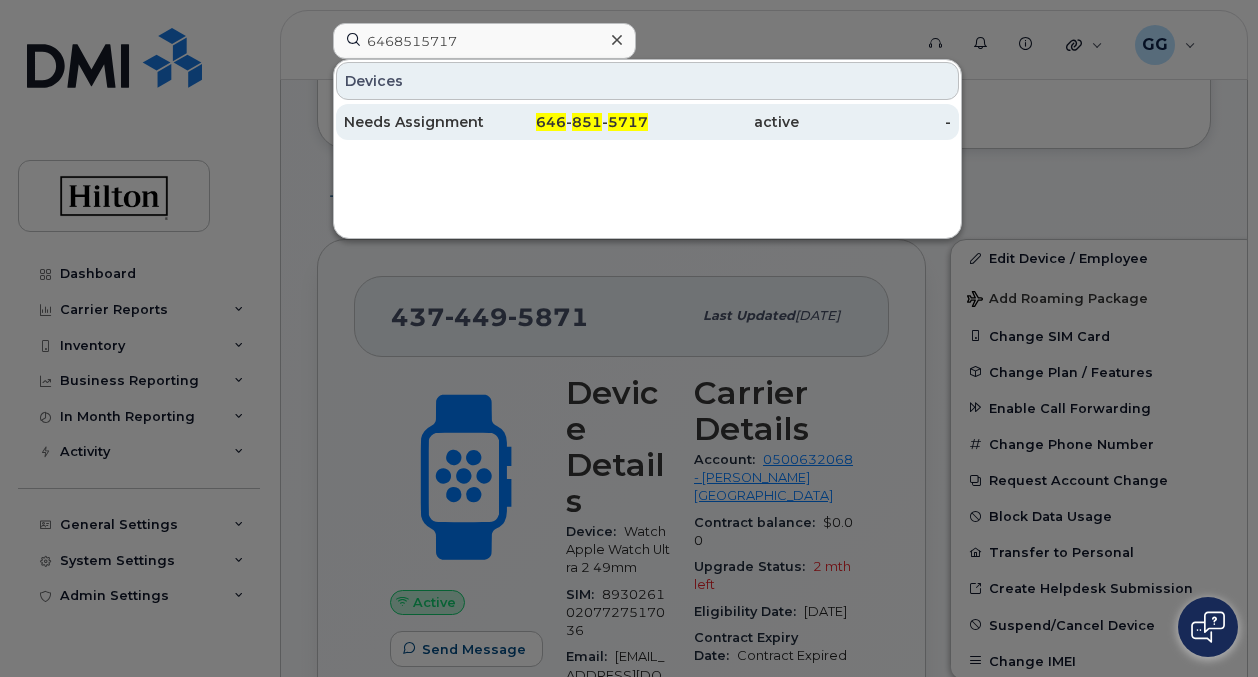 click on "646 - 851 - 5717" 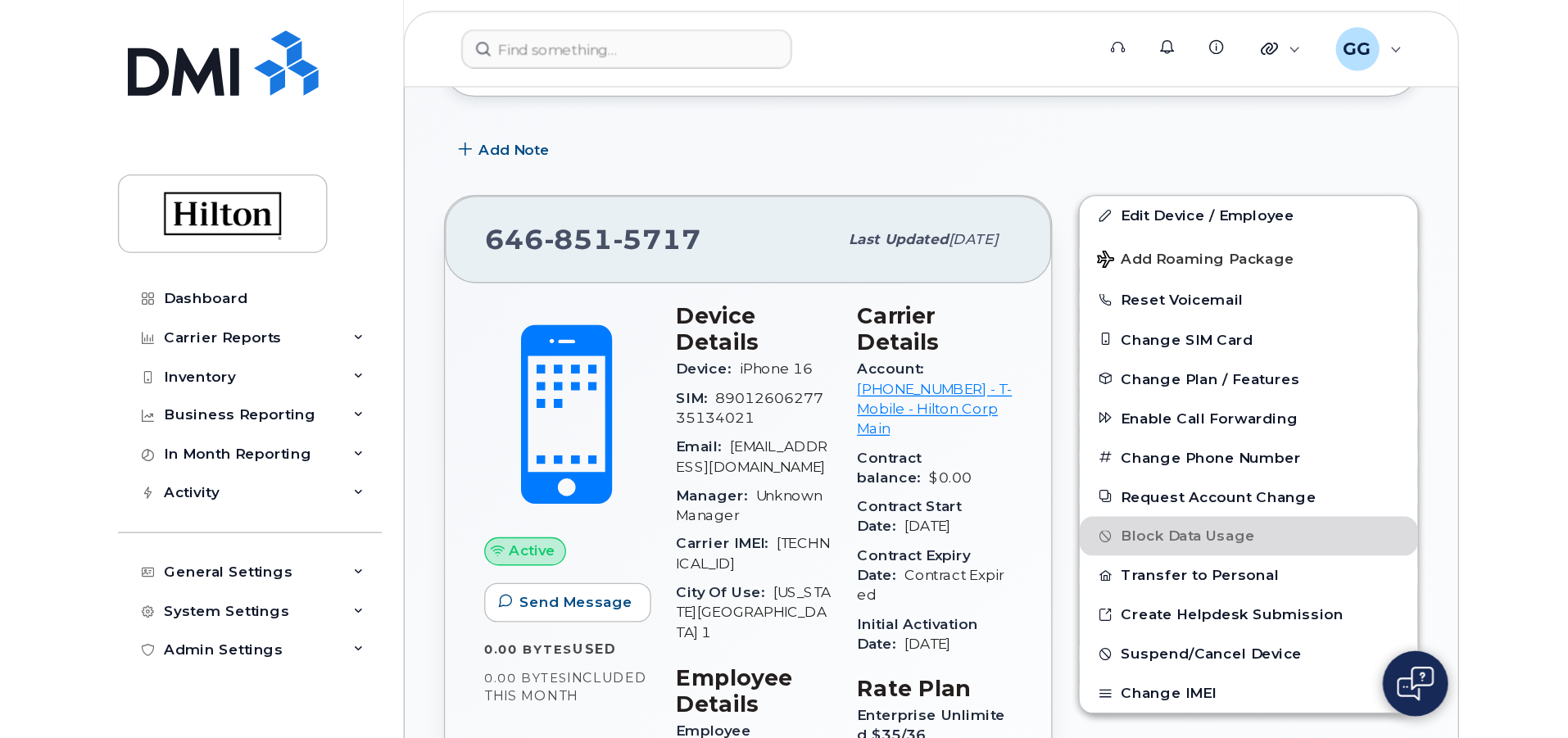 scroll, scrollTop: 469, scrollLeft: 0, axis: vertical 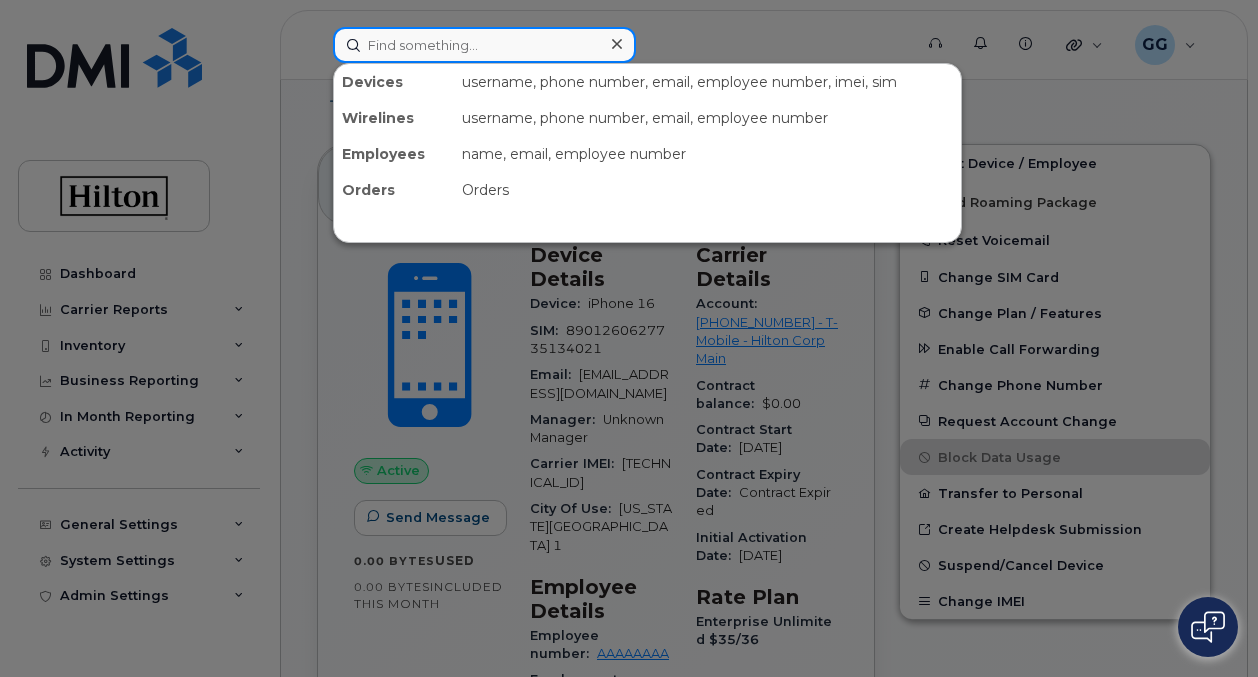 click 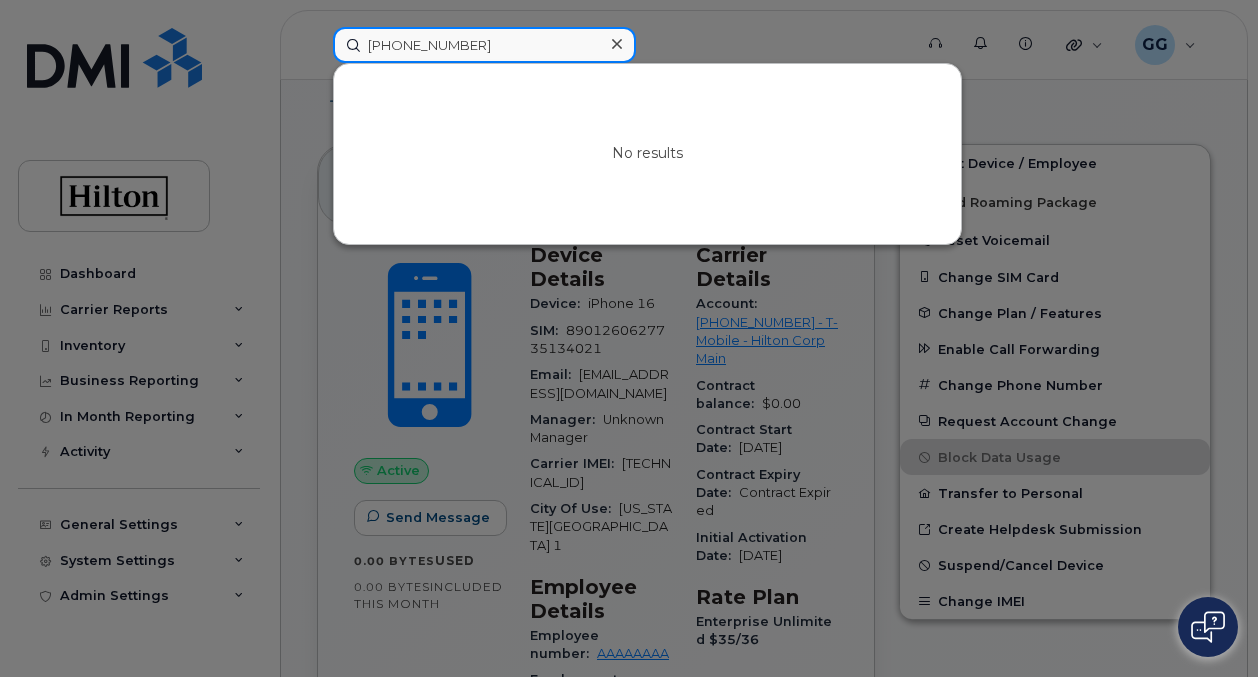 type on "[PHONE_NUMBER]" 